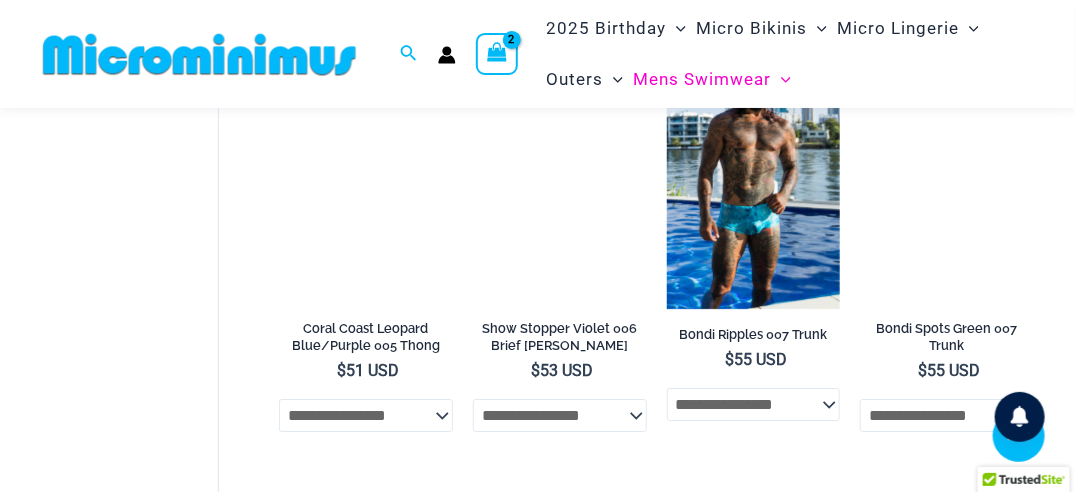 scroll, scrollTop: 2124, scrollLeft: 0, axis: vertical 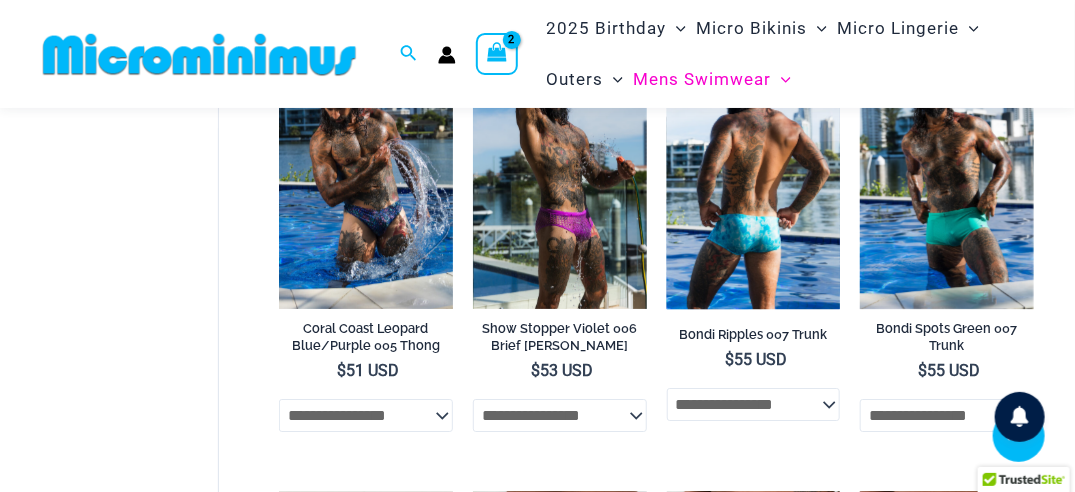 click on "**********" 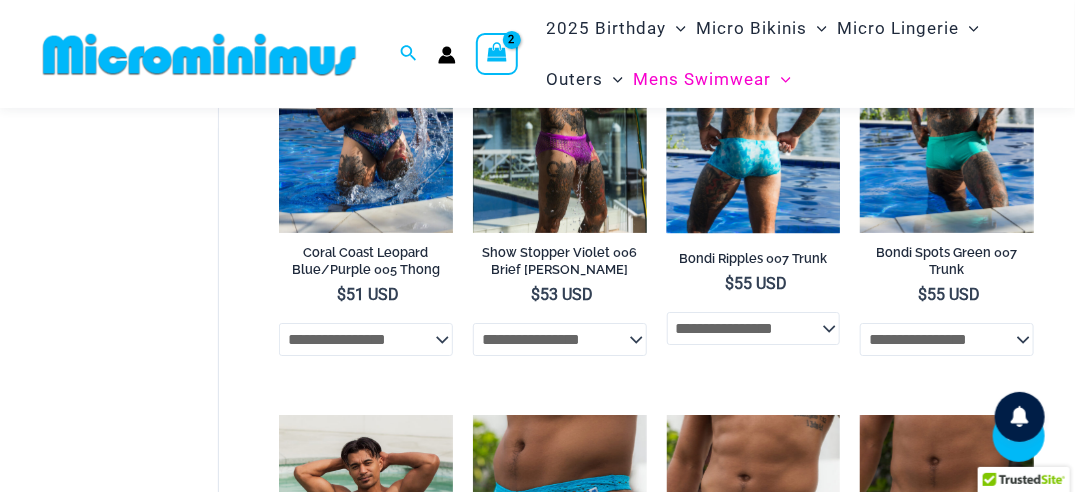 scroll, scrollTop: 2201, scrollLeft: 0, axis: vertical 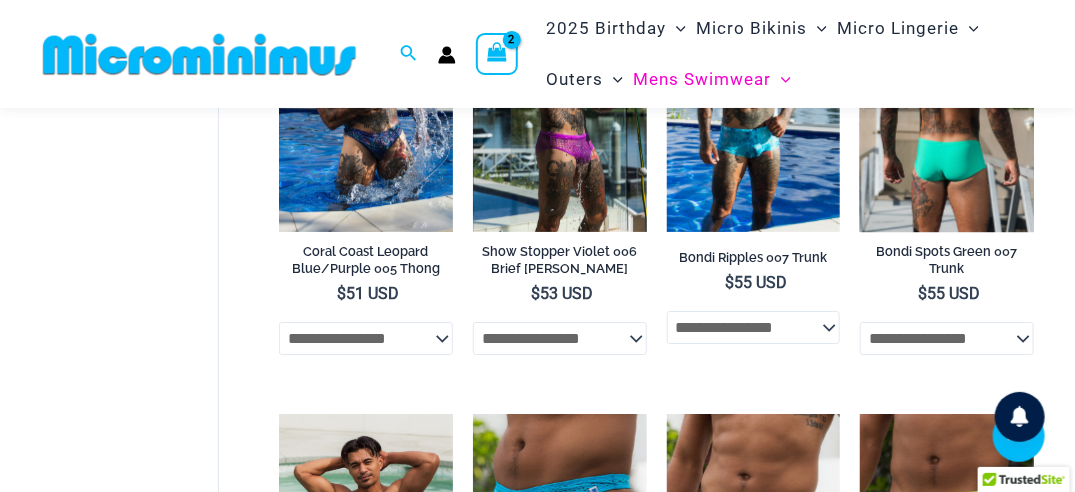 click on "**********" 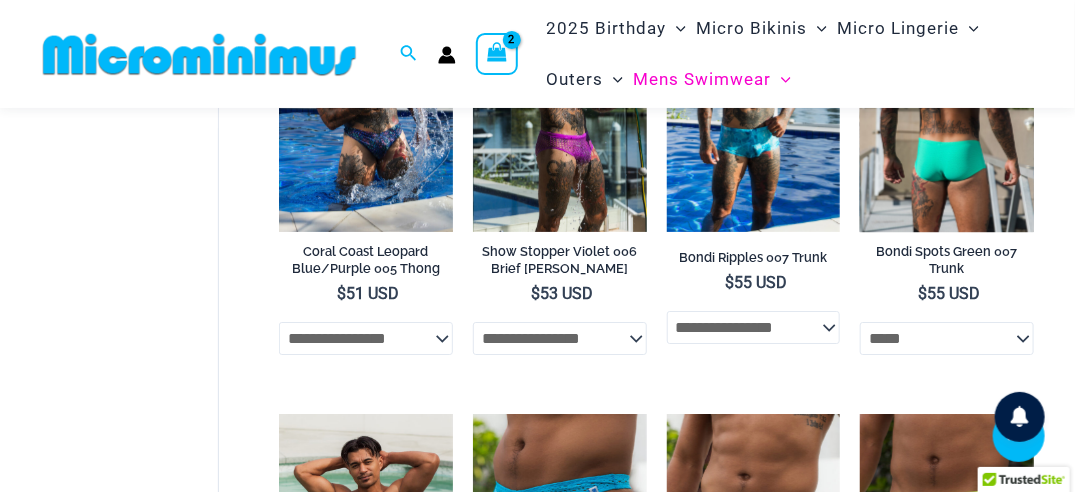 click on "**********" 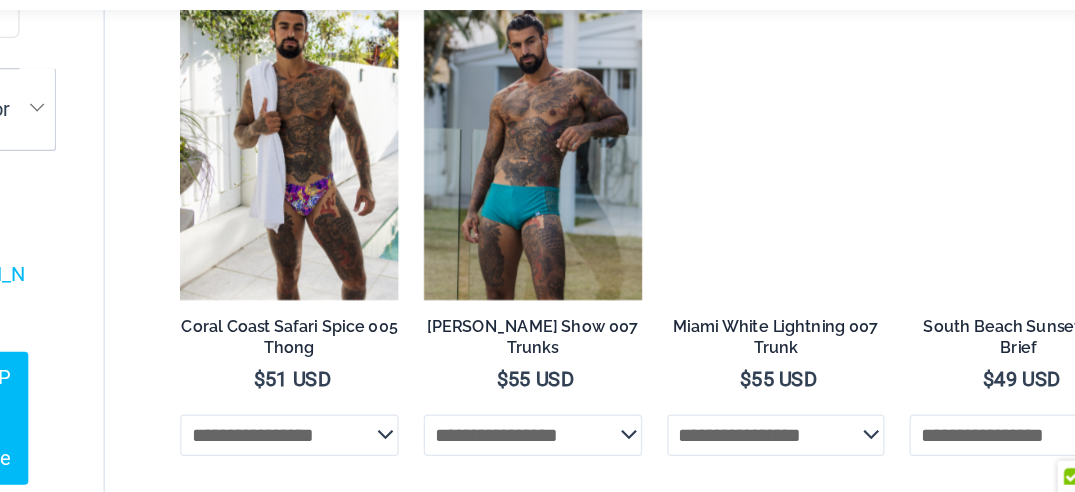 scroll, scrollTop: 3454, scrollLeft: 0, axis: vertical 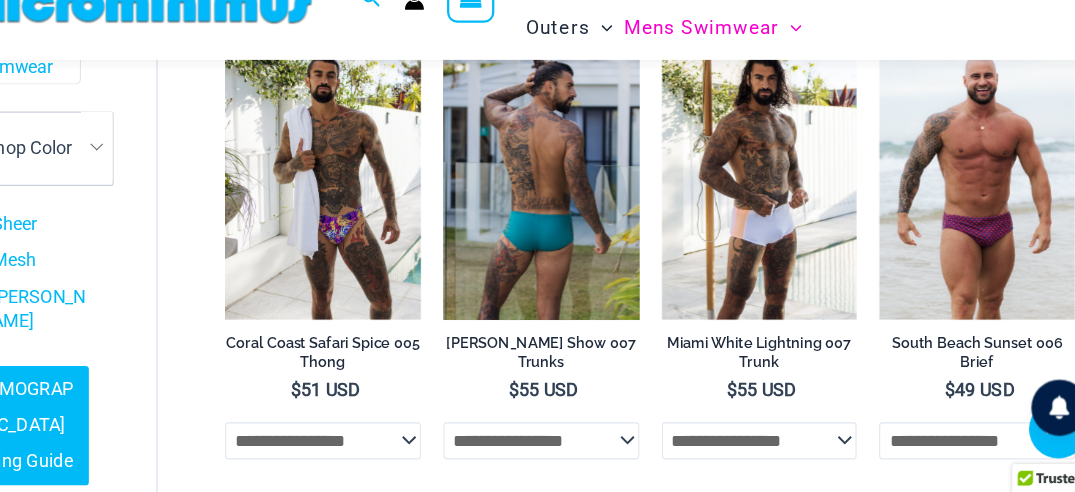 click on "**********" 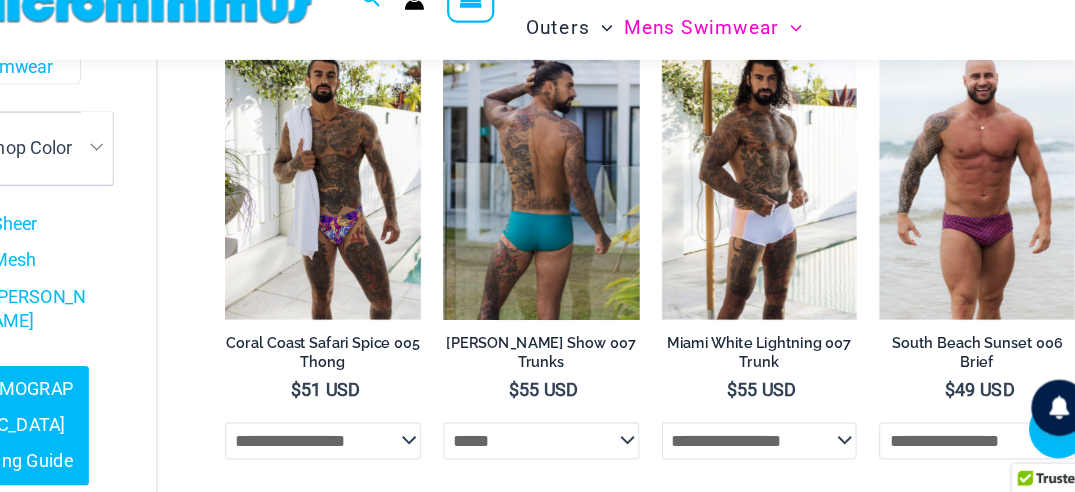 click on "**********" 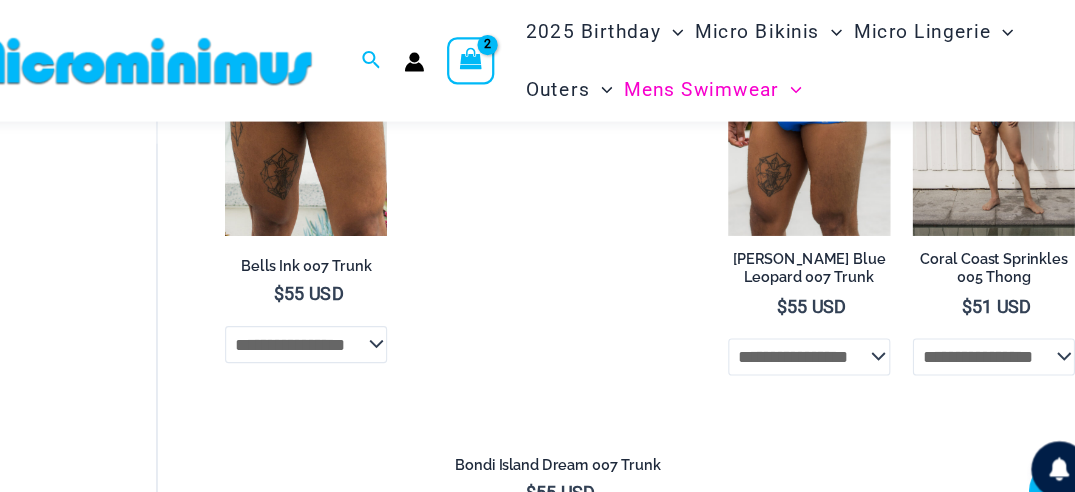 scroll, scrollTop: 3814, scrollLeft: 0, axis: vertical 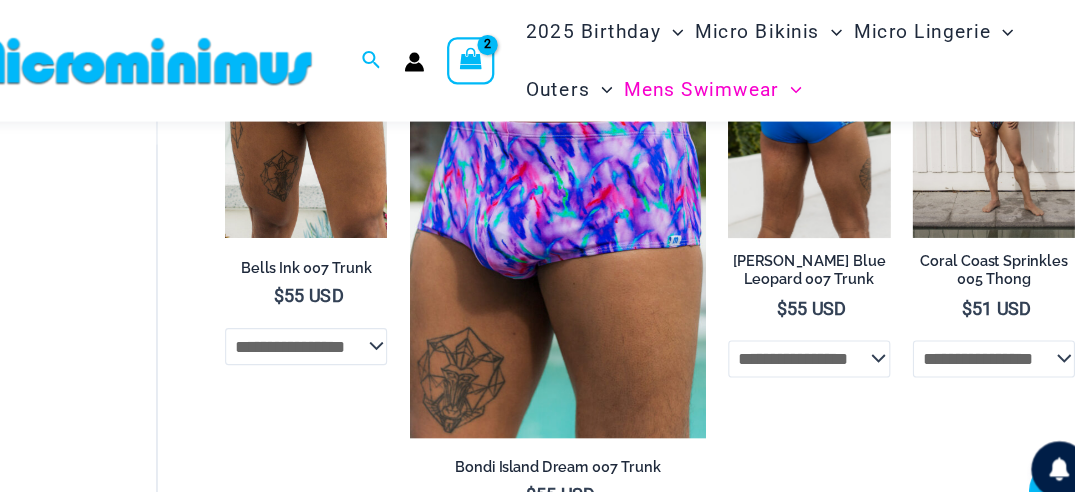 click on "**********" 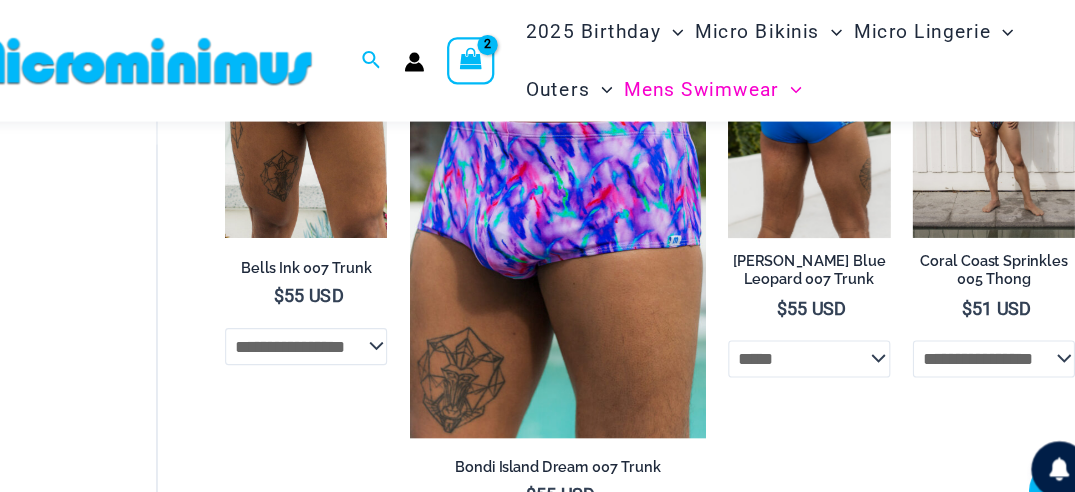 click on "**********" 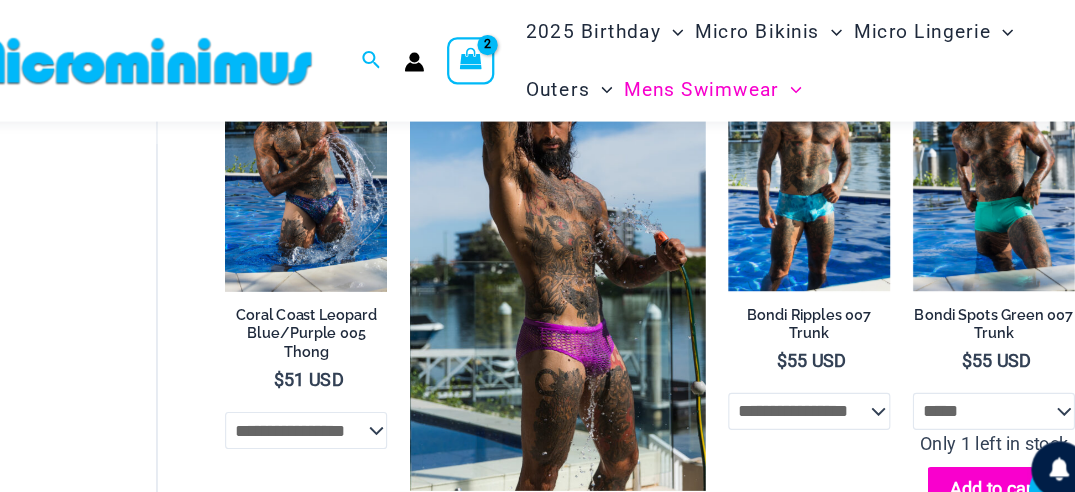 scroll, scrollTop: 2619, scrollLeft: 0, axis: vertical 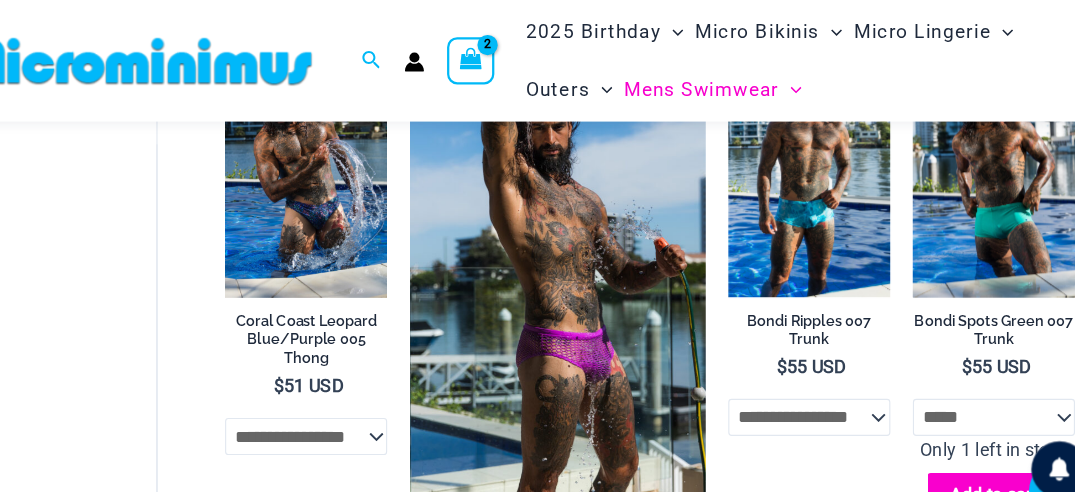click at bounding box center (962, 156) 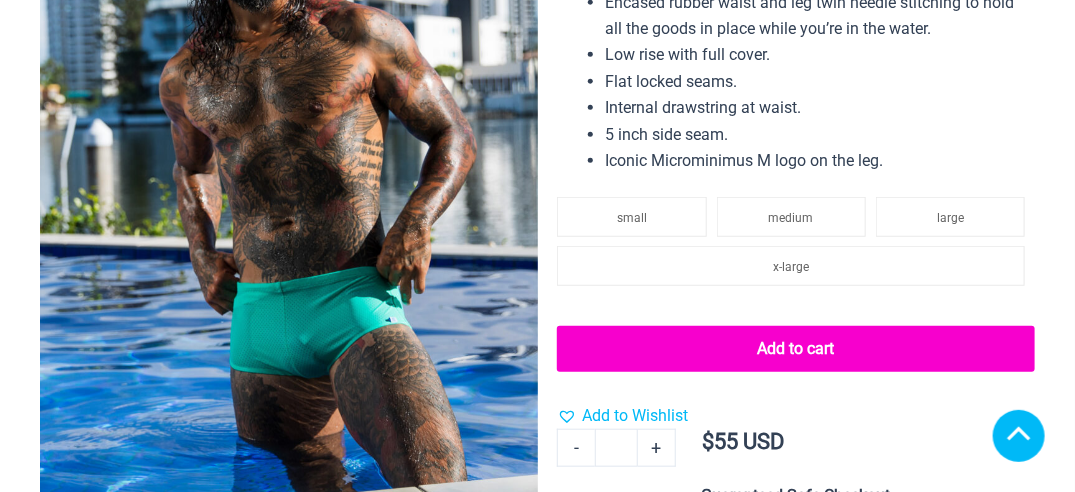 scroll, scrollTop: 372, scrollLeft: 0, axis: vertical 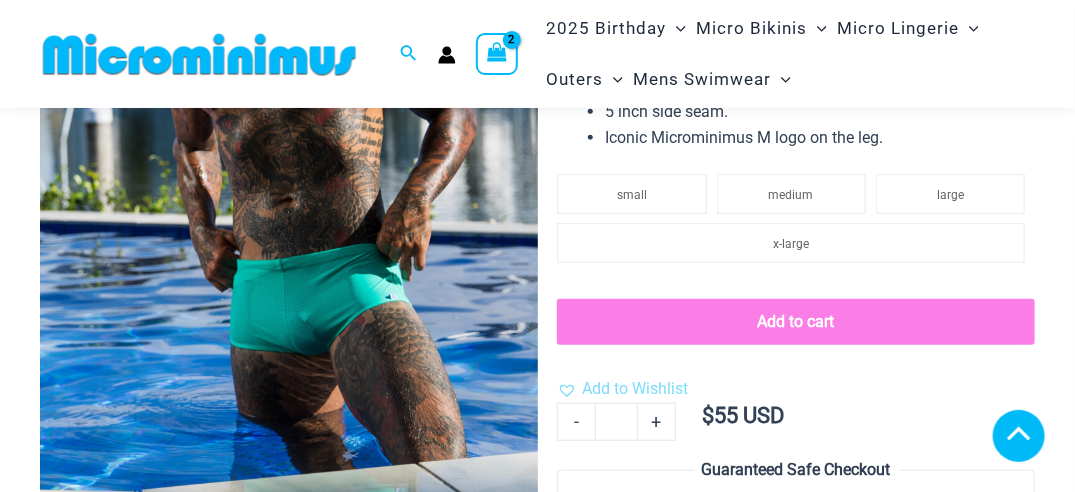 click 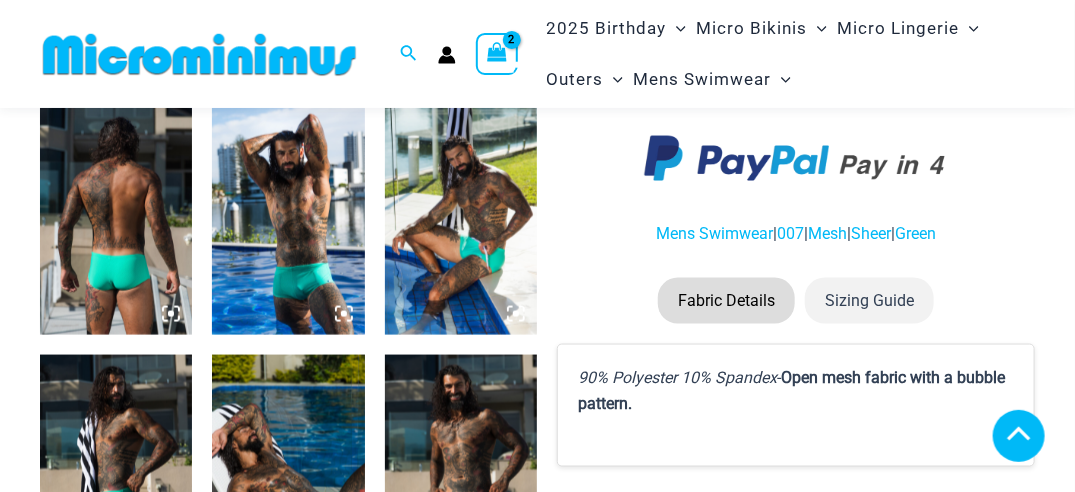 click 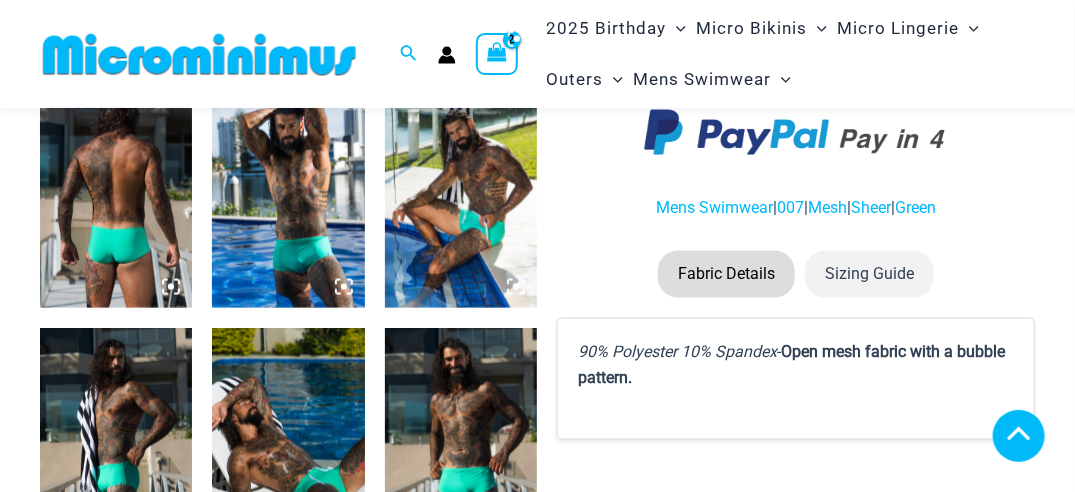 scroll, scrollTop: 795, scrollLeft: 0, axis: vertical 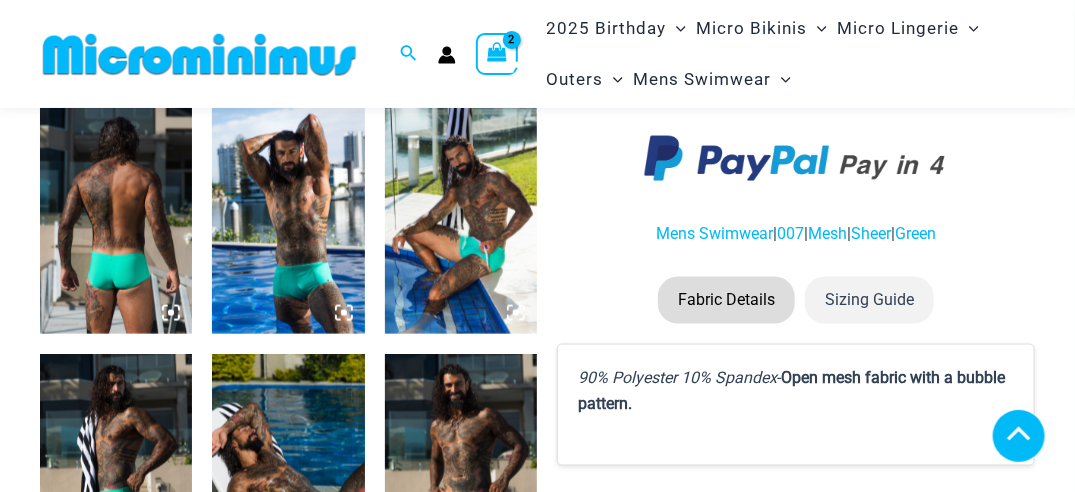 click 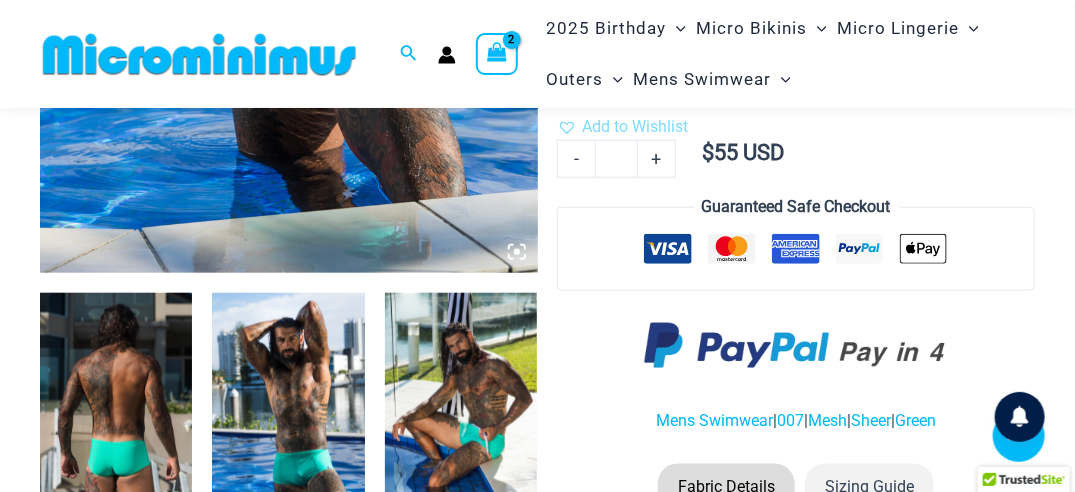 scroll, scrollTop: 581, scrollLeft: 0, axis: vertical 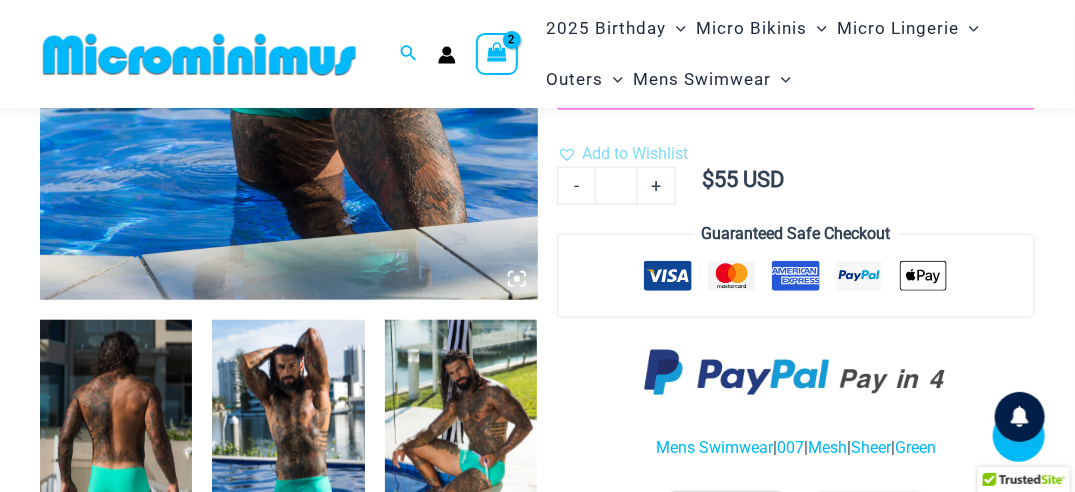 click 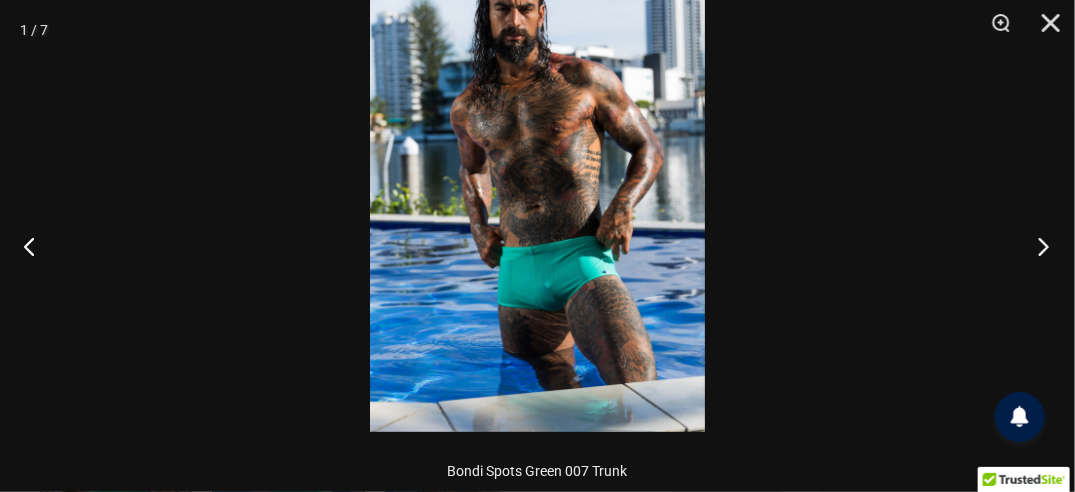 click at bounding box center (1037, 246) 